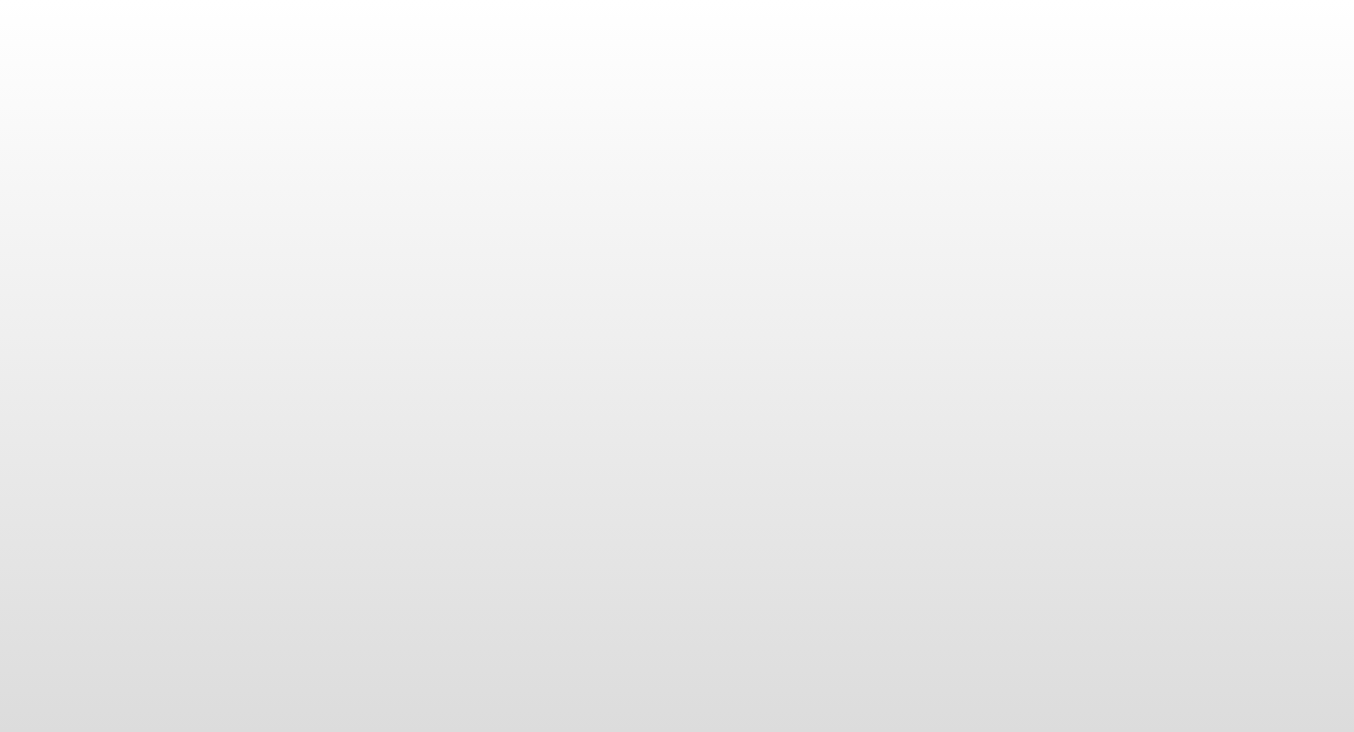 scroll, scrollTop: 0, scrollLeft: 0, axis: both 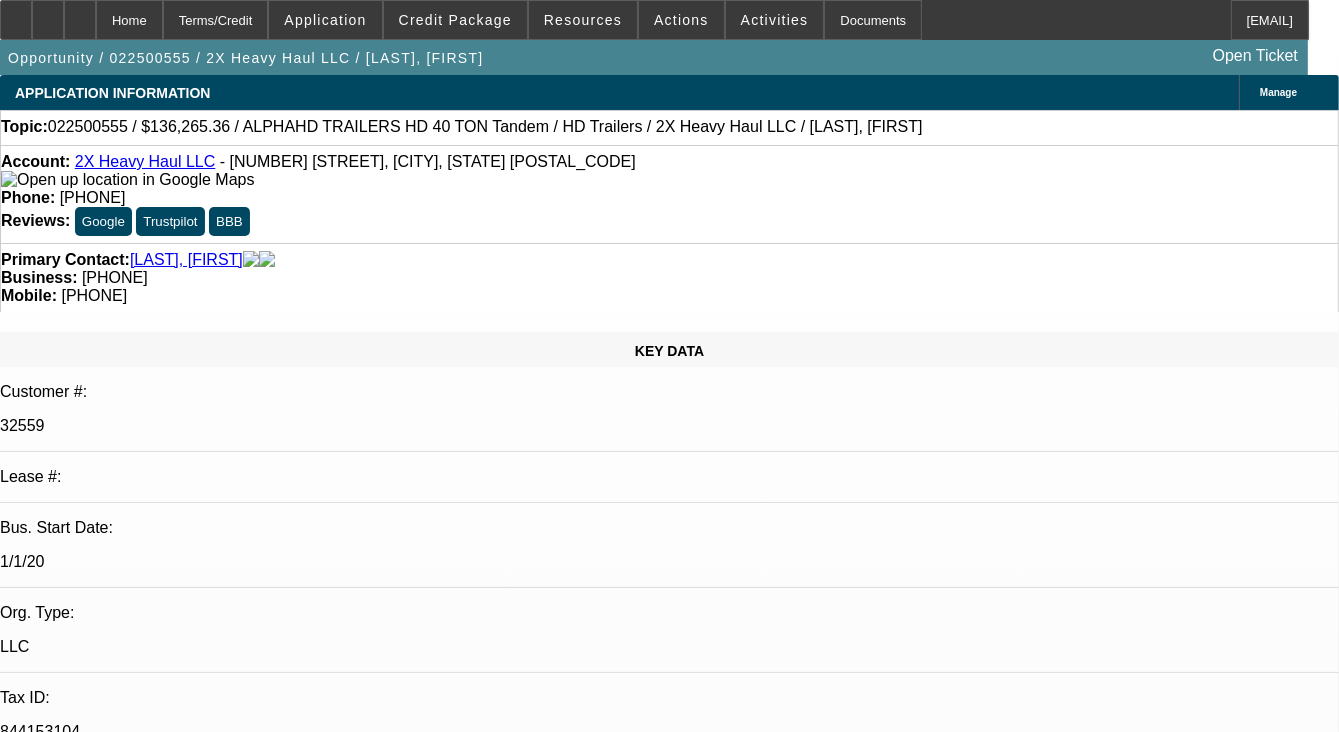 select on "0" 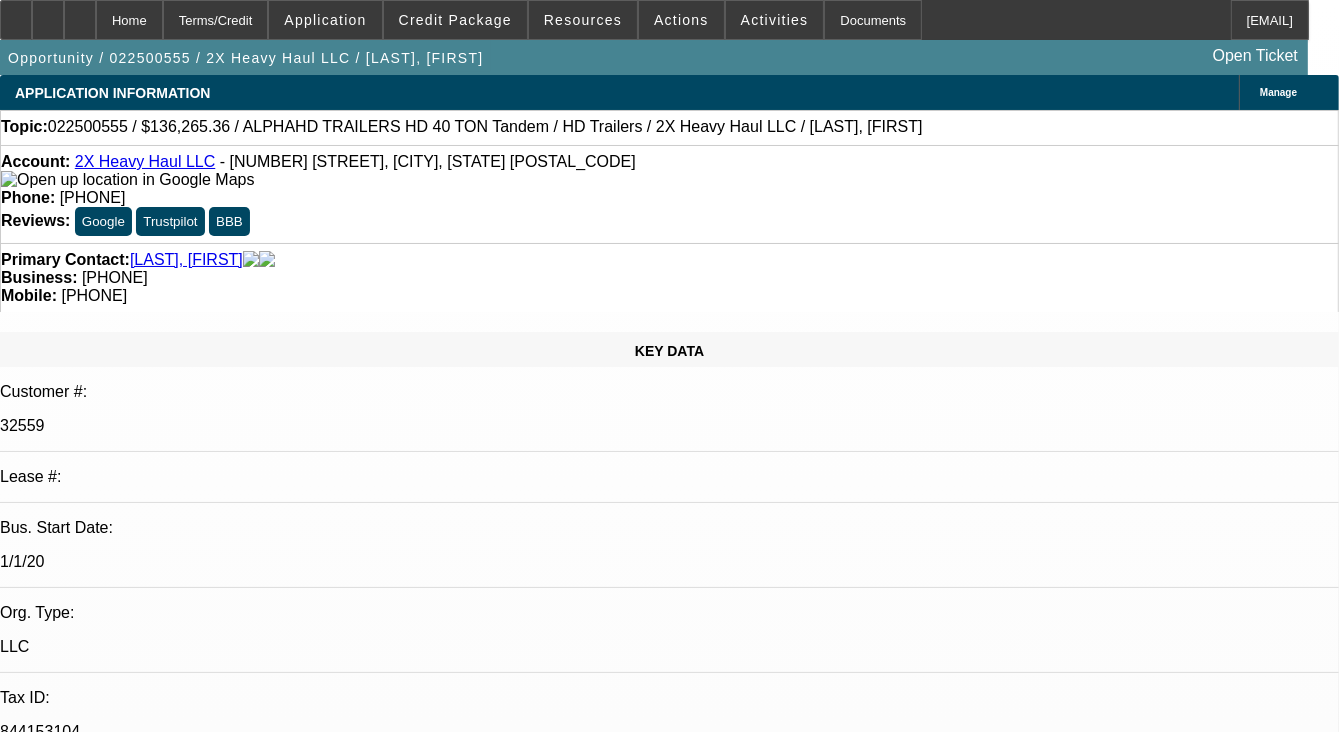 select on "1" 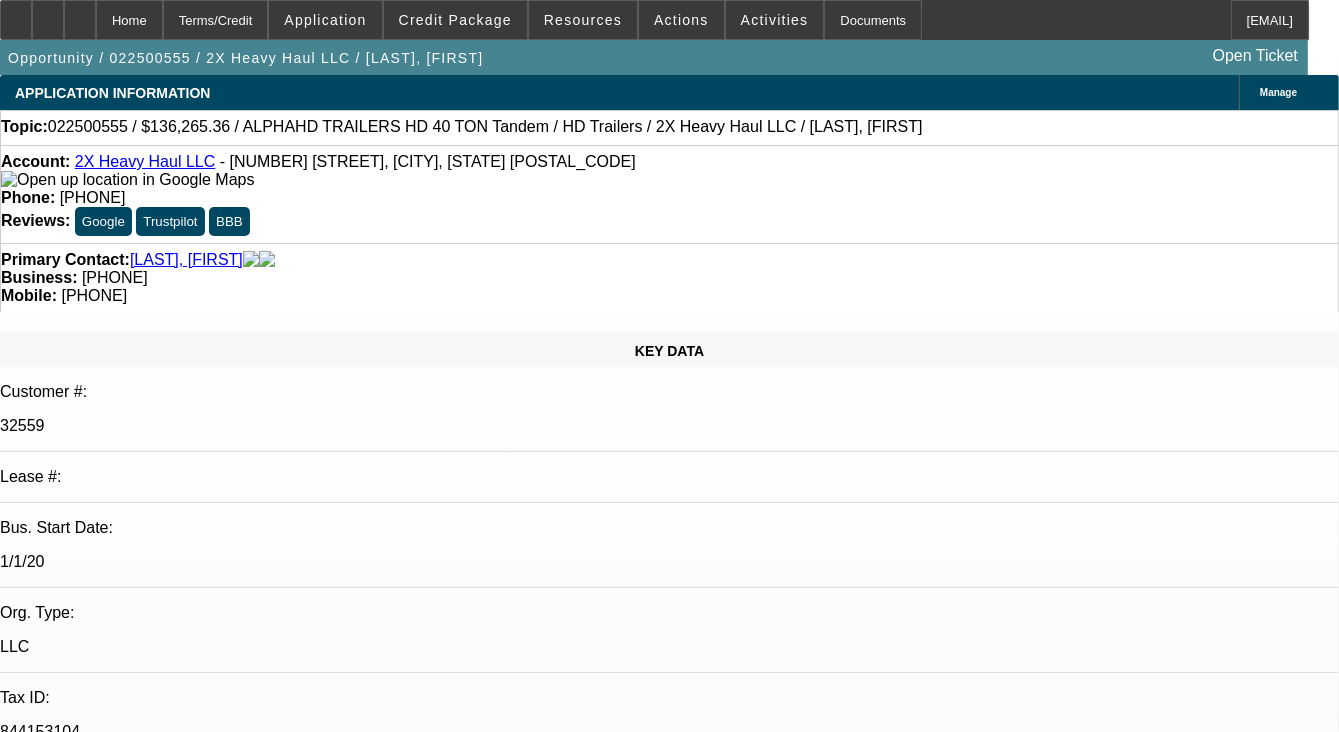 scroll, scrollTop: 2600, scrollLeft: 0, axis: vertical 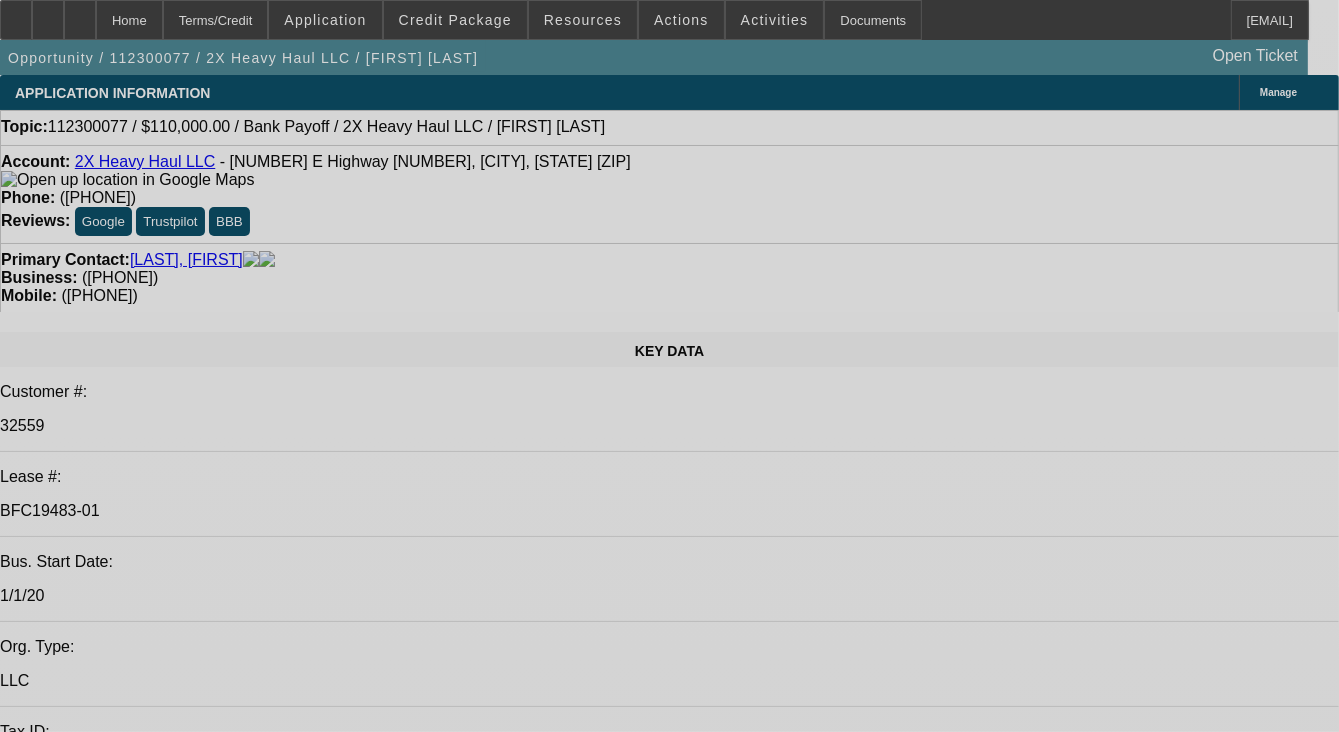 select on "0" 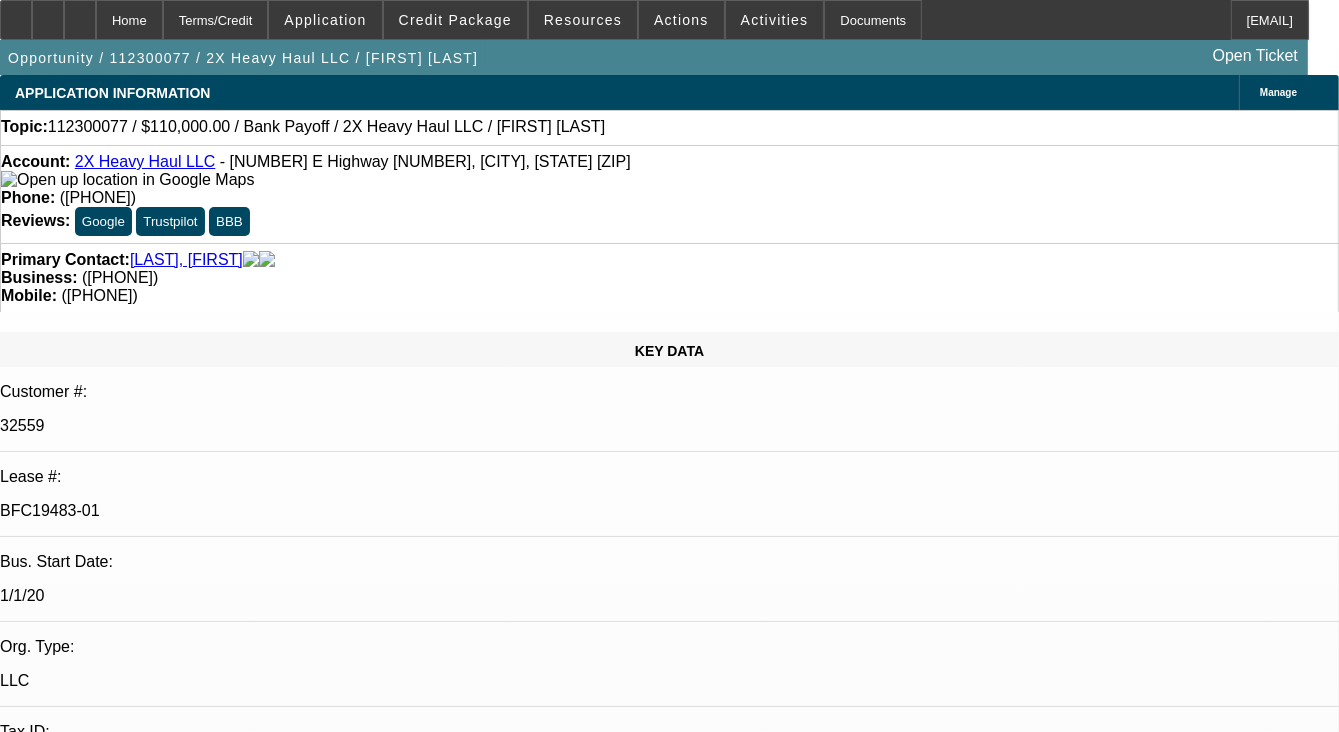 select on "2" 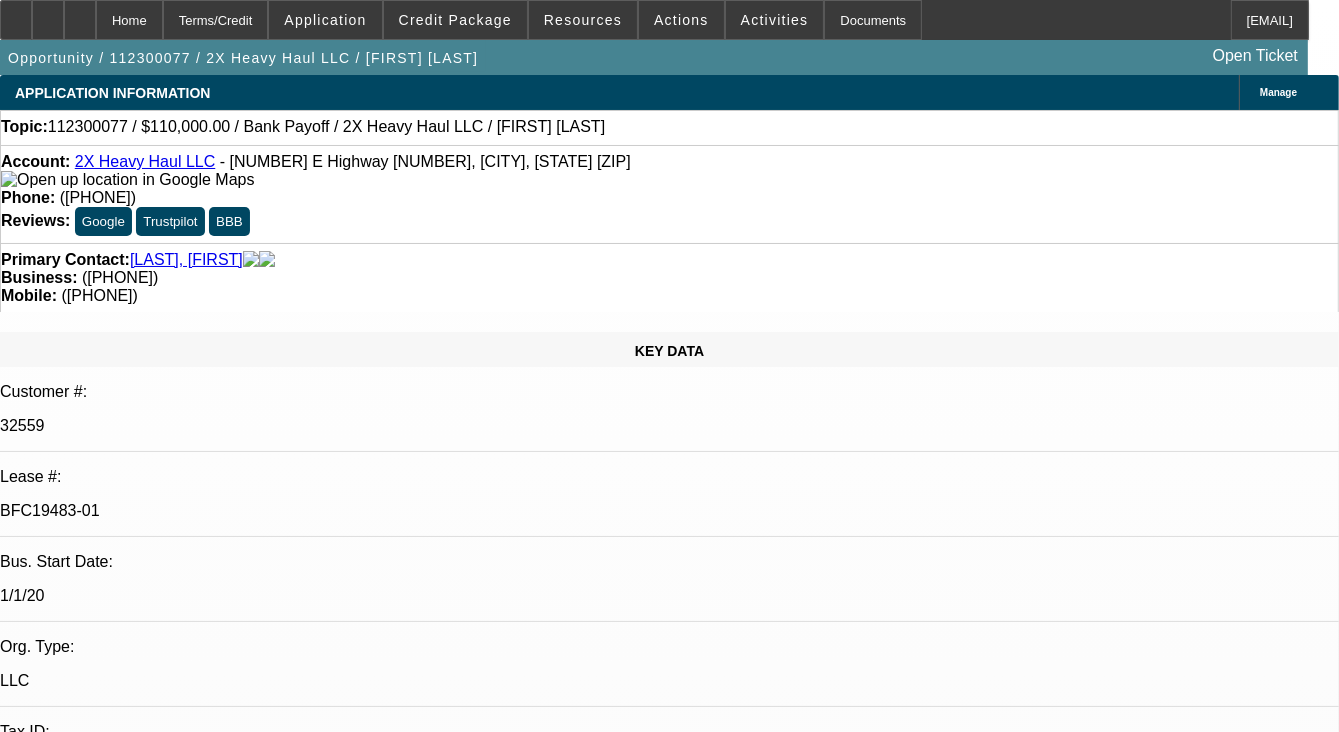 select on "1" 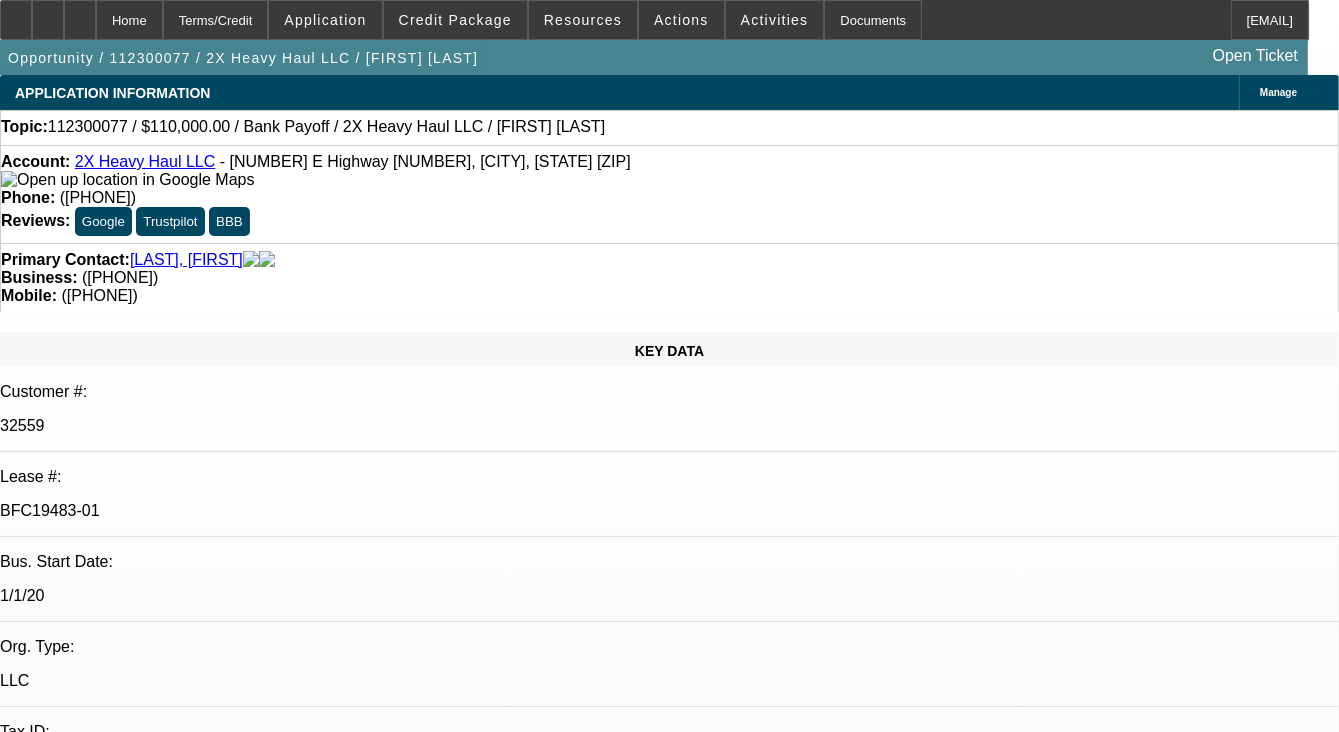 scroll, scrollTop: 2900, scrollLeft: 0, axis: vertical 